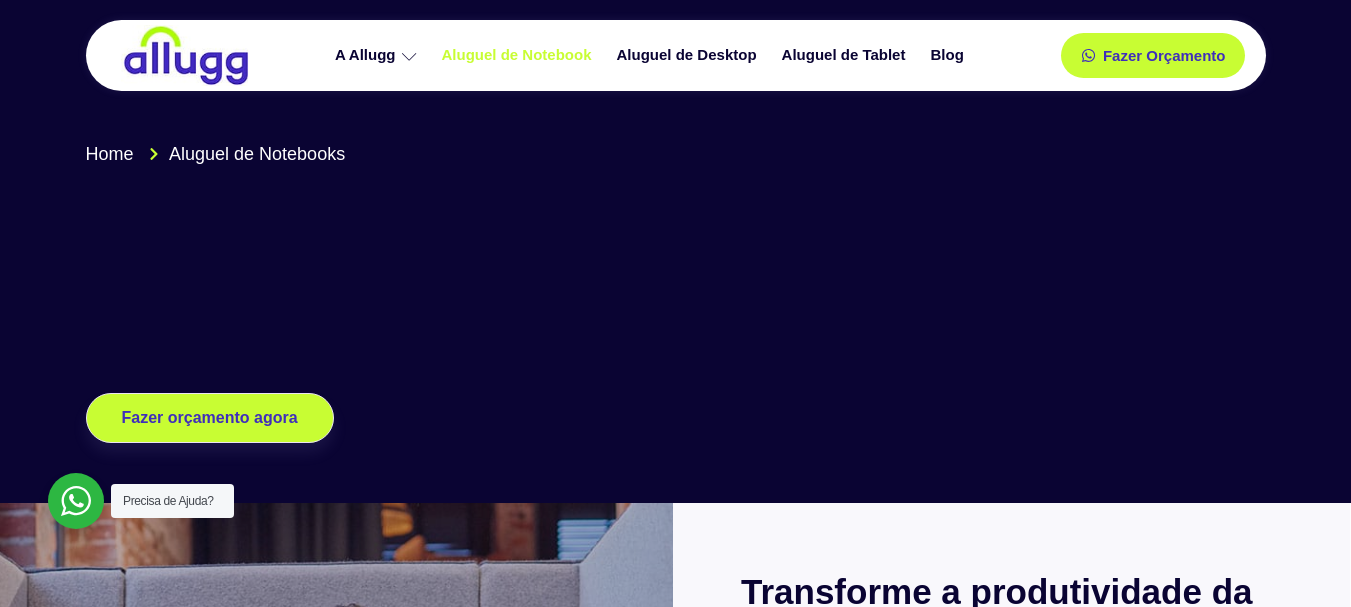 scroll, scrollTop: 0, scrollLeft: 0, axis: both 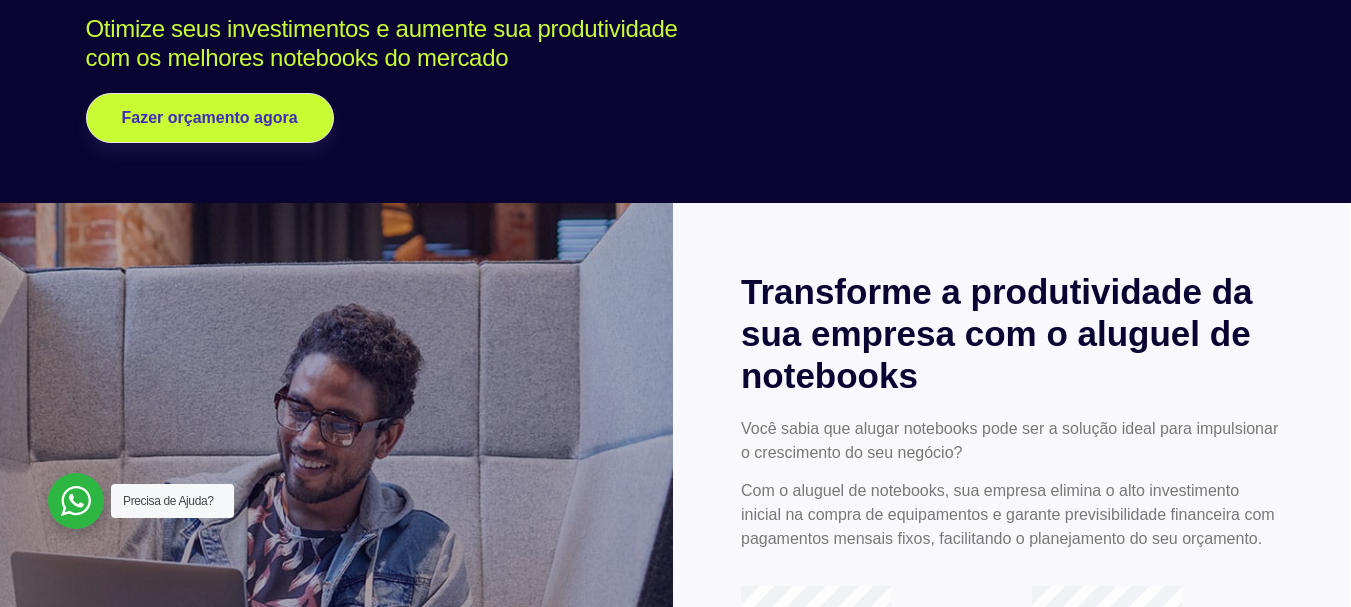 click on "Home
Aluguel de Notebooks
Aluguel de Notebooks
para Empresas
Otimize seus investimentos e aumente sua
produtividade
com os melhores notebooks do mercado
Fazer orçamento agora" at bounding box center (676, -8) 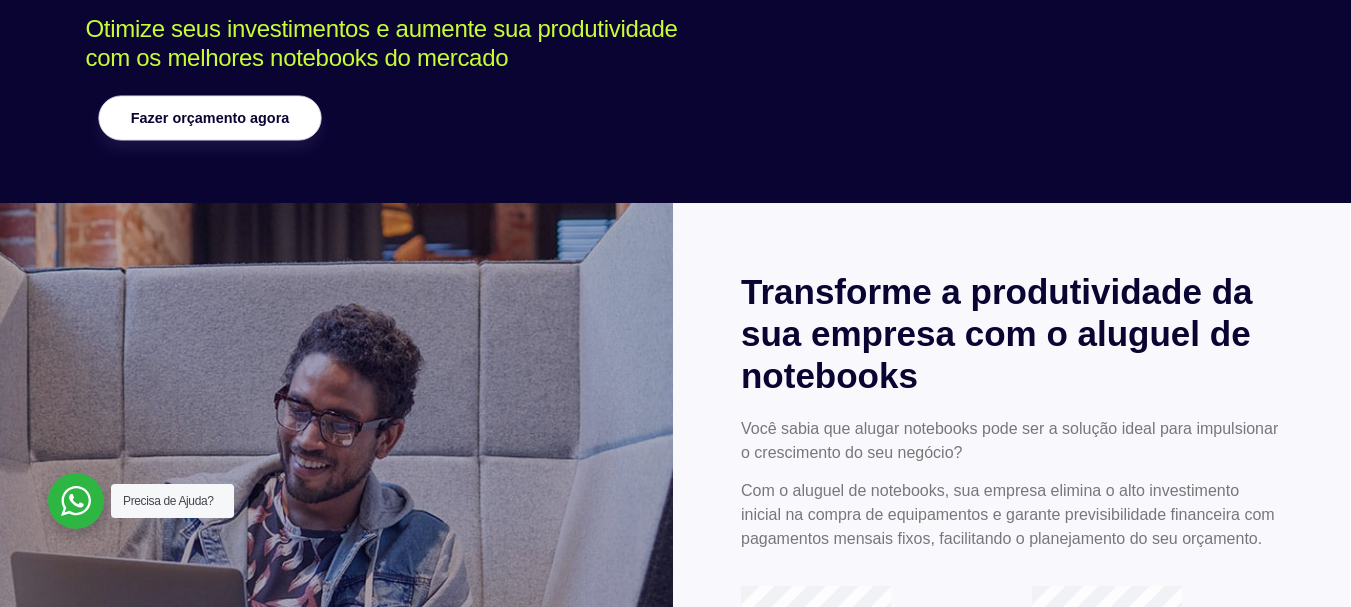 click on "Fazer orçamento agora" at bounding box center [209, 118] 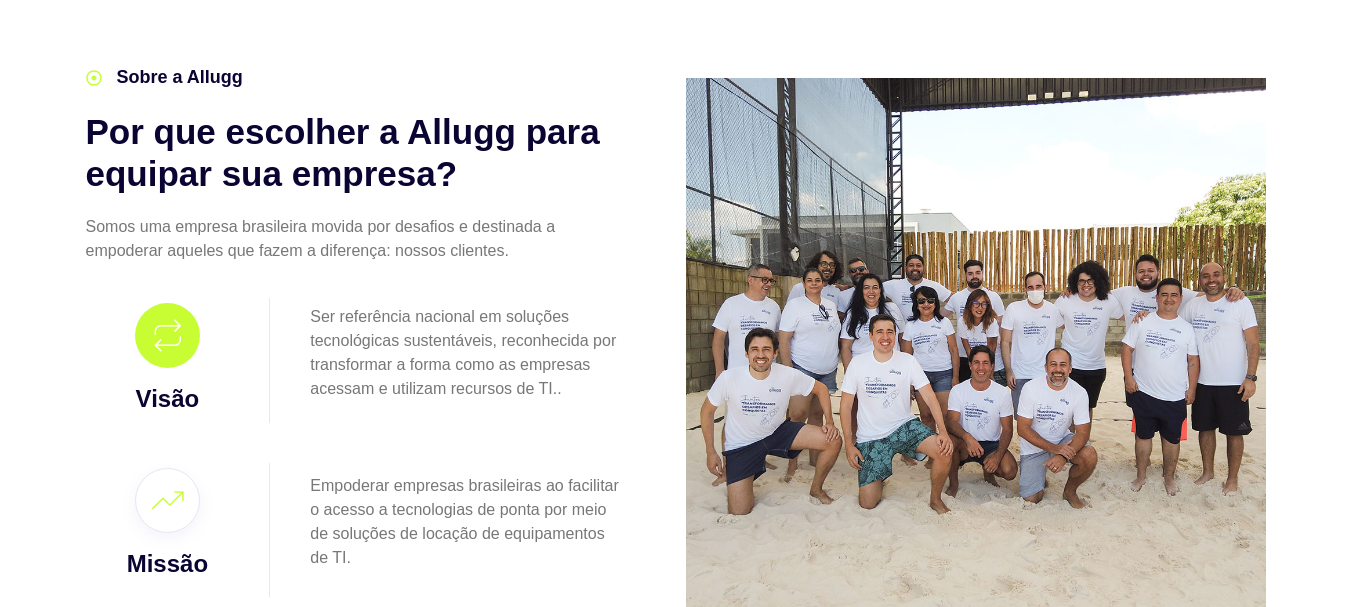 scroll, scrollTop: 900, scrollLeft: 0, axis: vertical 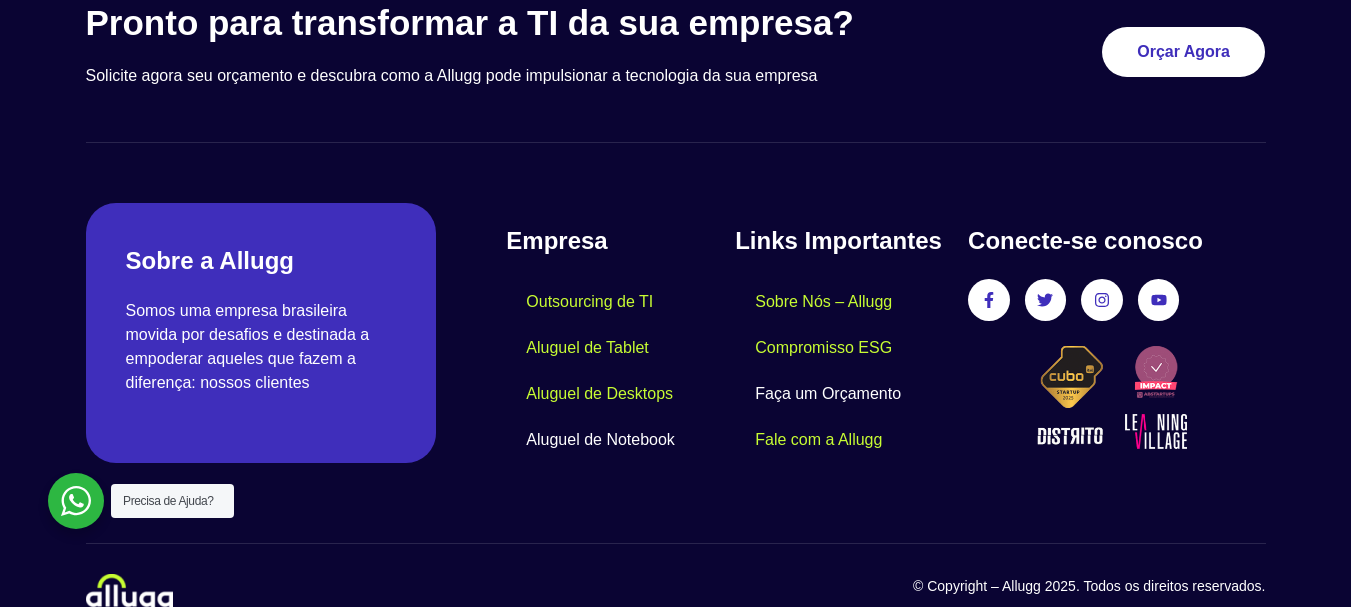 click on "Aluguel de Notebook" 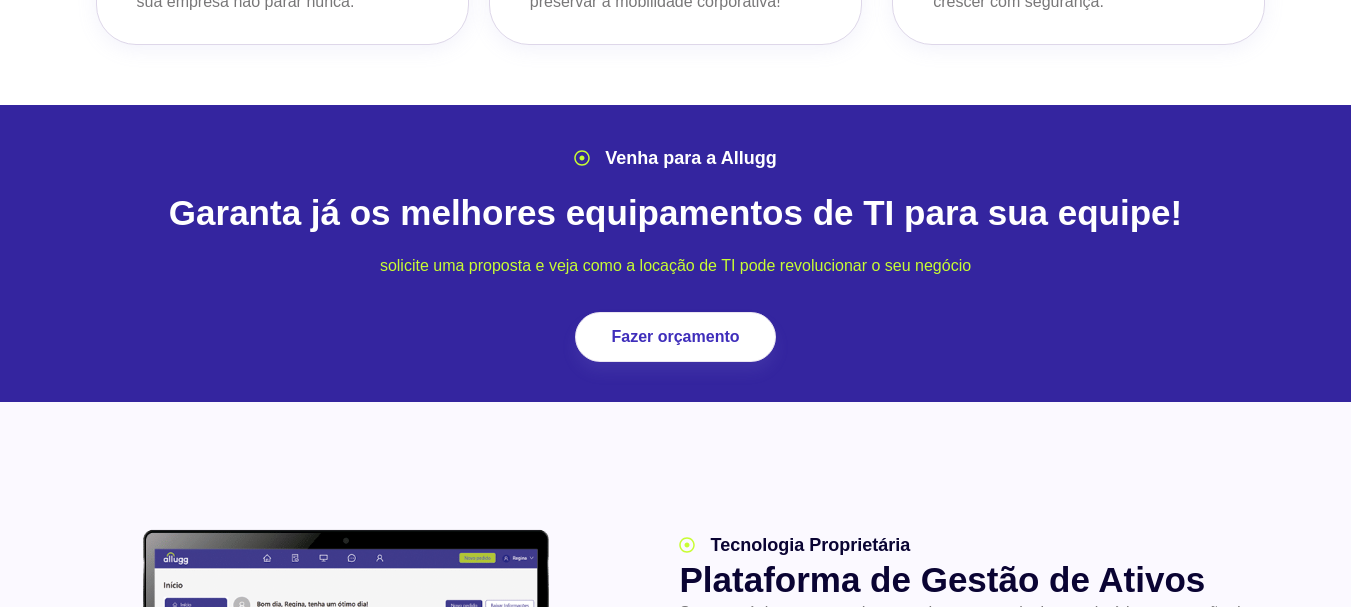 scroll, scrollTop: 2750, scrollLeft: 0, axis: vertical 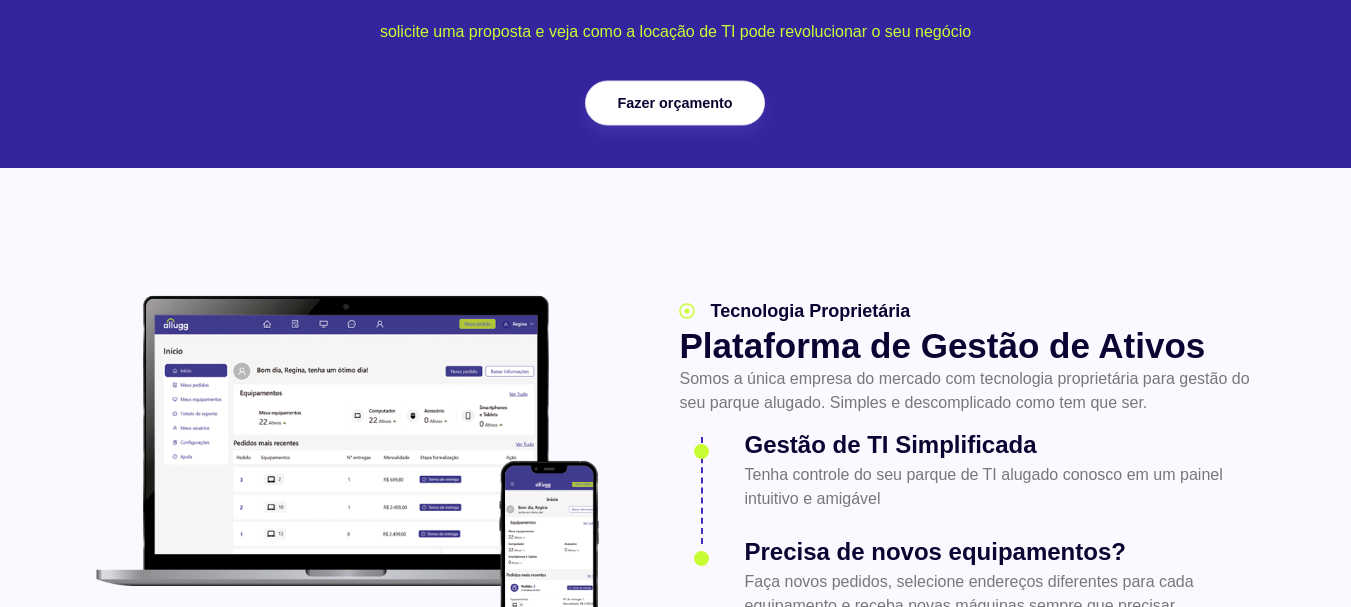 click on "Fazer orçamento" at bounding box center (675, 103) 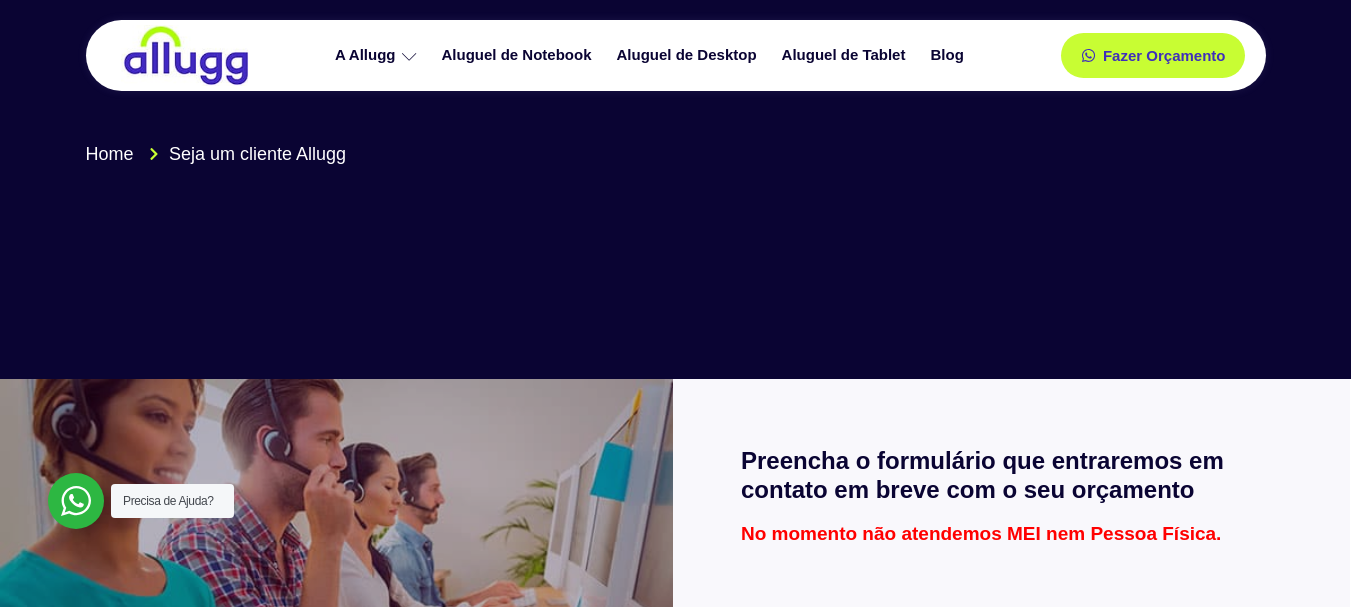 scroll, scrollTop: 0, scrollLeft: 0, axis: both 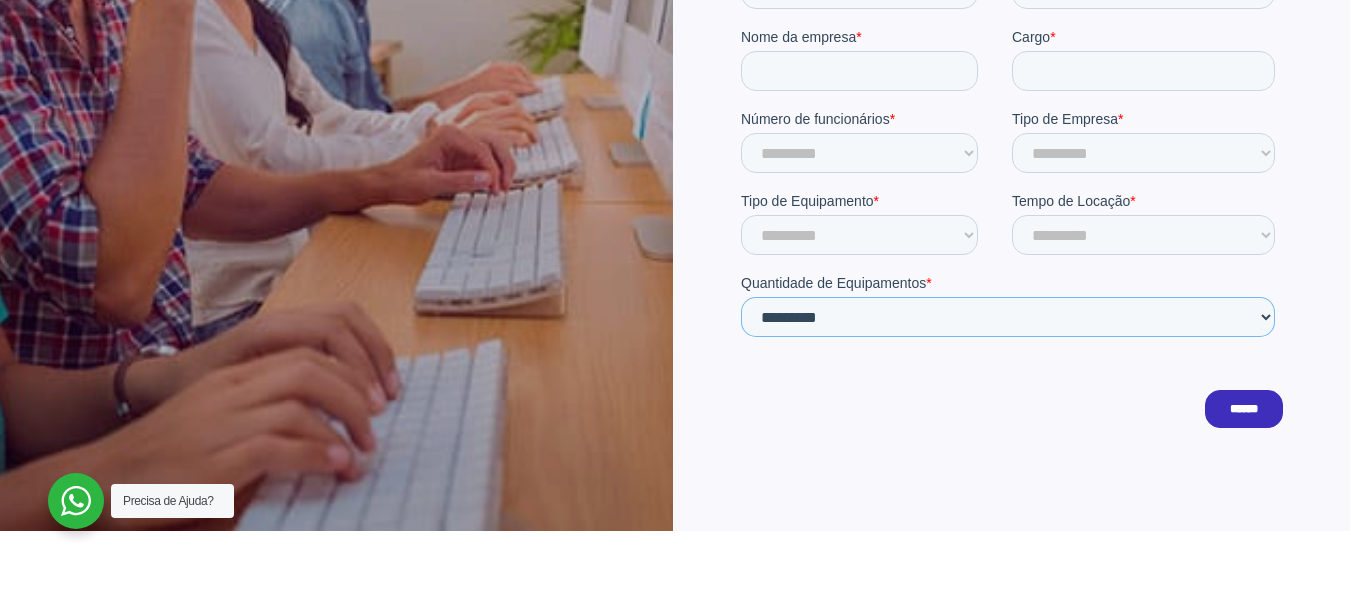 click on "**********" at bounding box center (1007, 318) 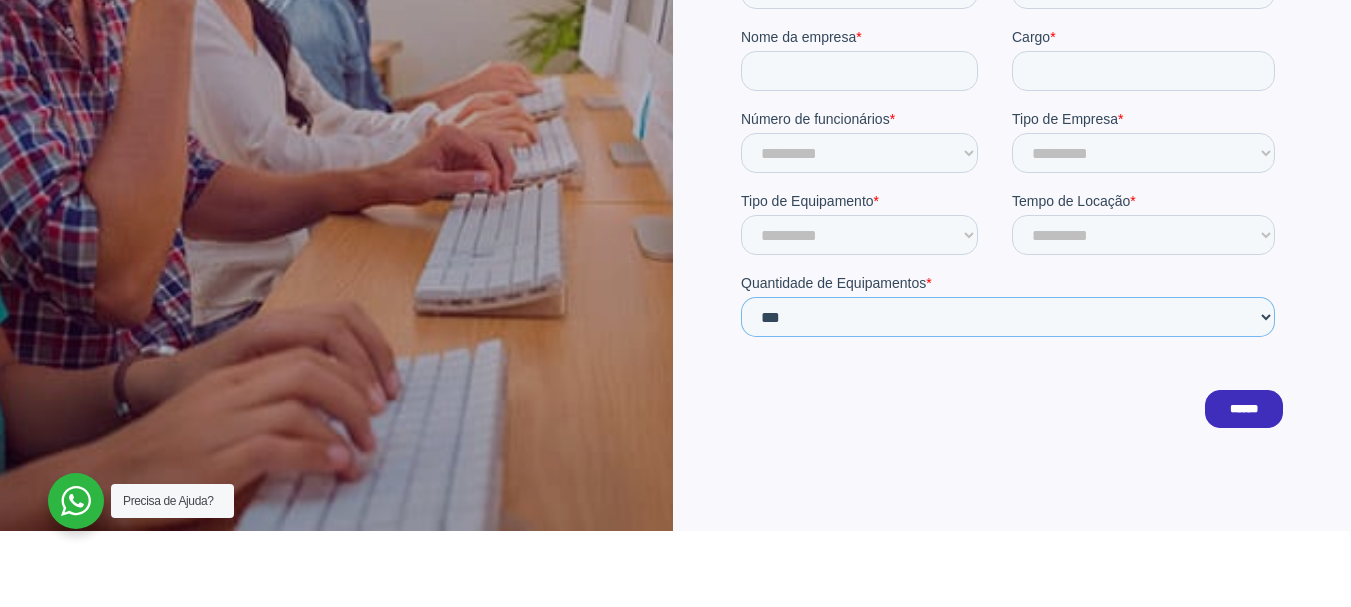 click on "**********" at bounding box center [1007, 318] 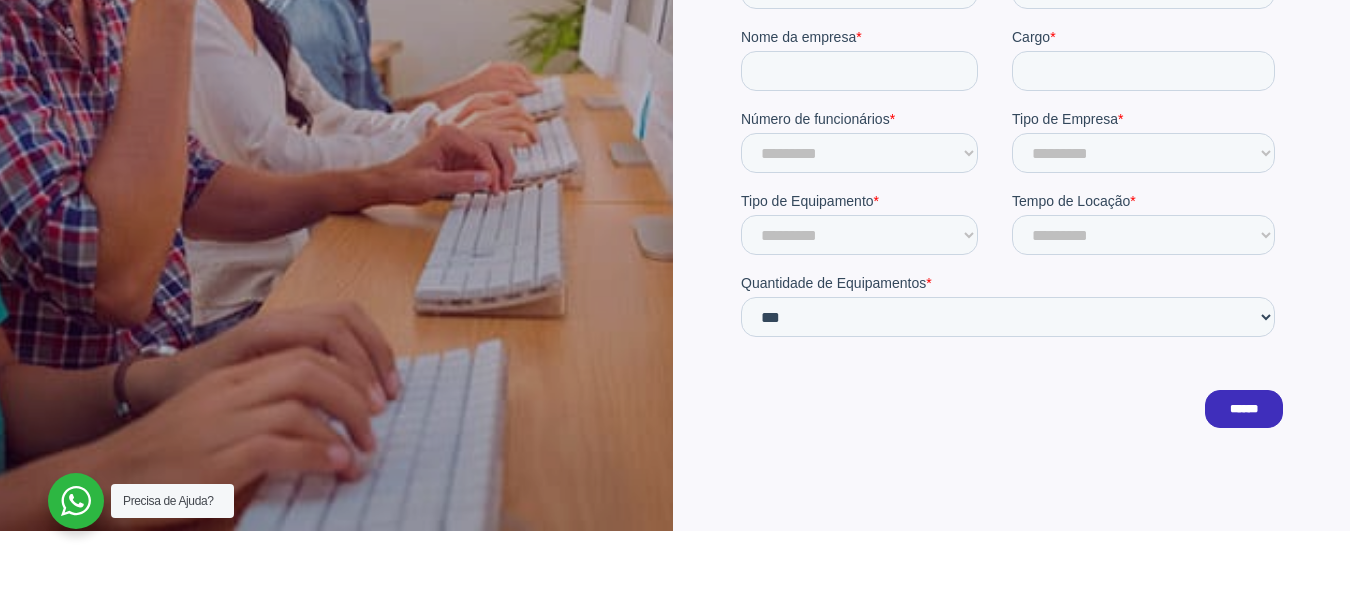 click on "**********" at bounding box center [1011, 155] 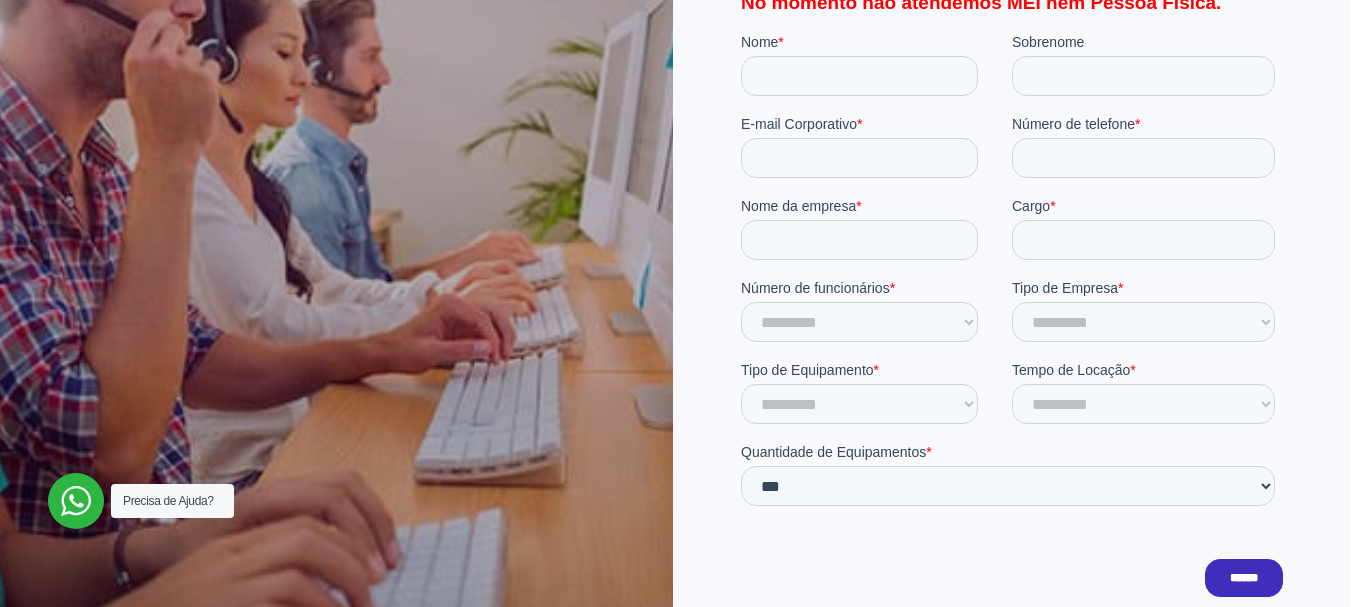 scroll, scrollTop: 500, scrollLeft: 0, axis: vertical 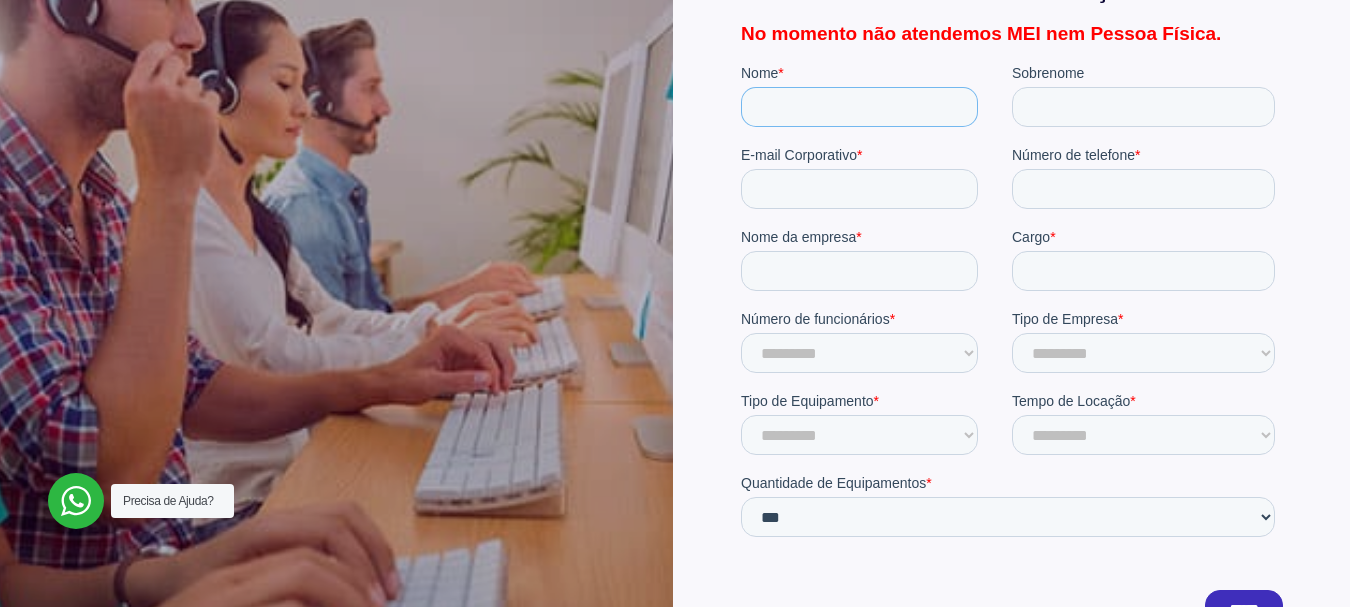 click on "Nome *" at bounding box center [858, 107] 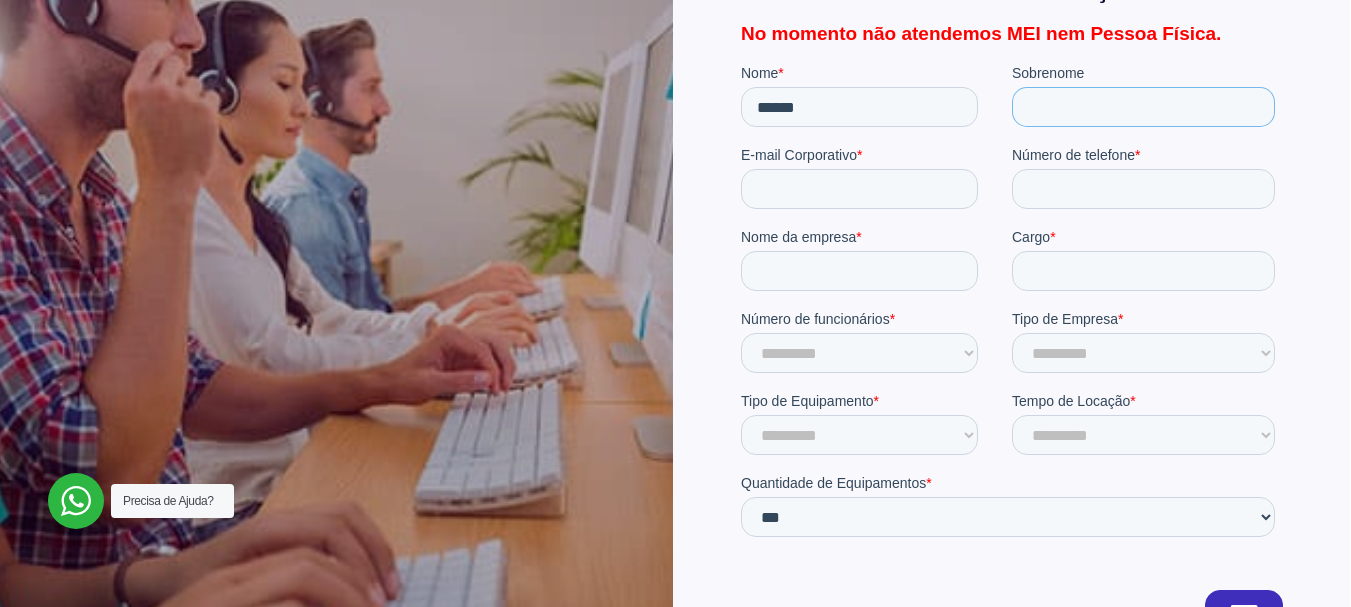 type on "********" 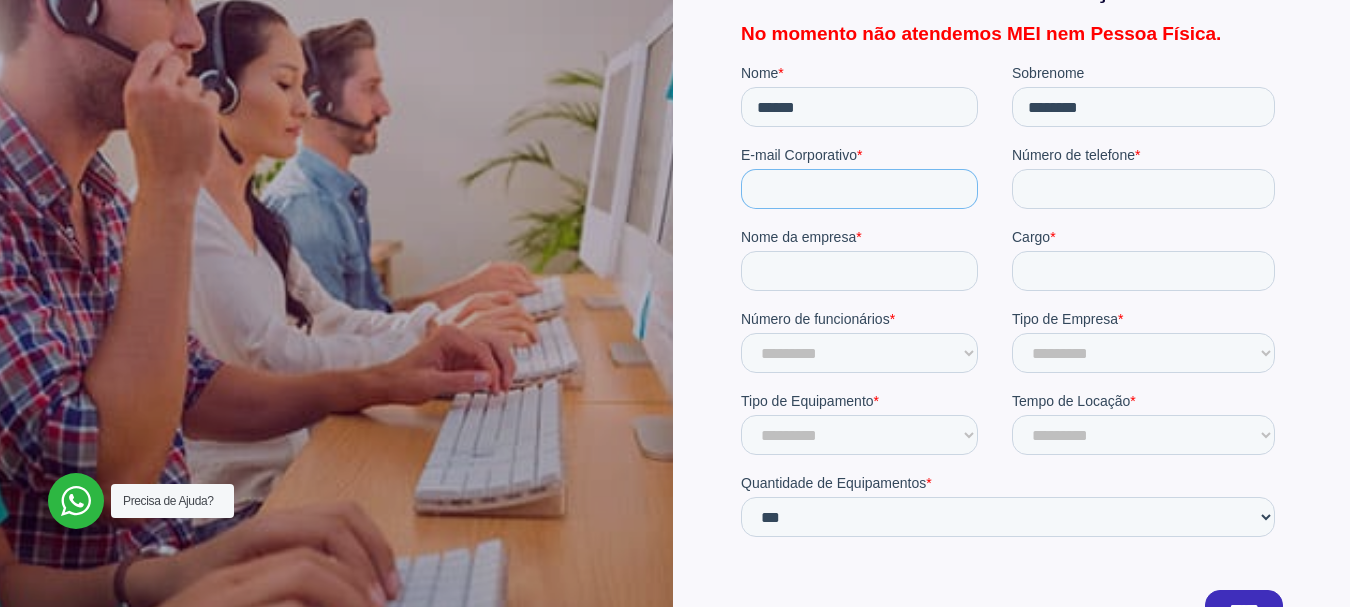 click on "E-mail Corporativo *" at bounding box center (858, 189) 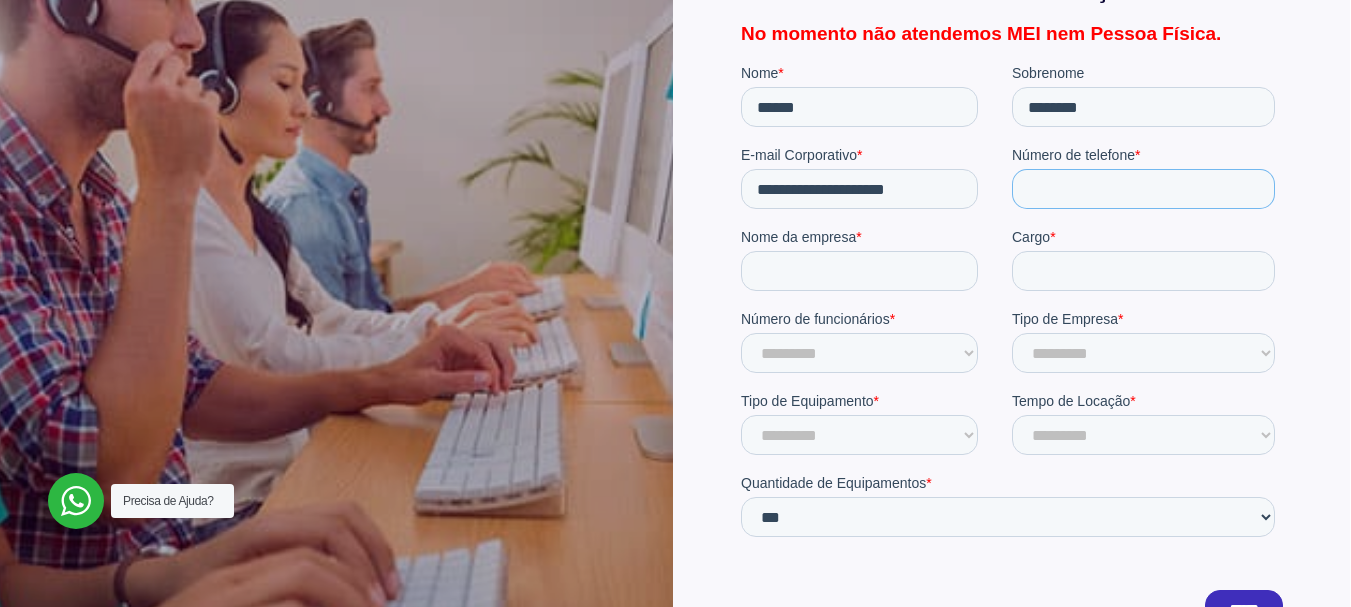 click on "Número de telefone *" at bounding box center [1142, 189] 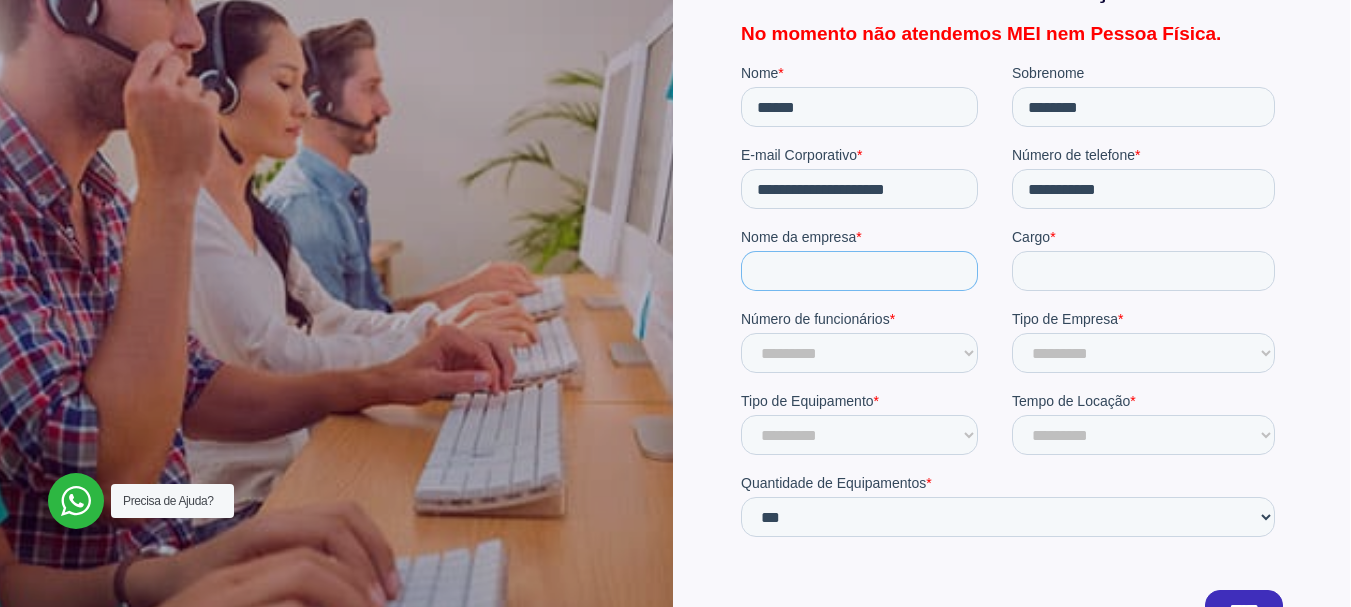 click on "Nome da empresa *" at bounding box center [858, 271] 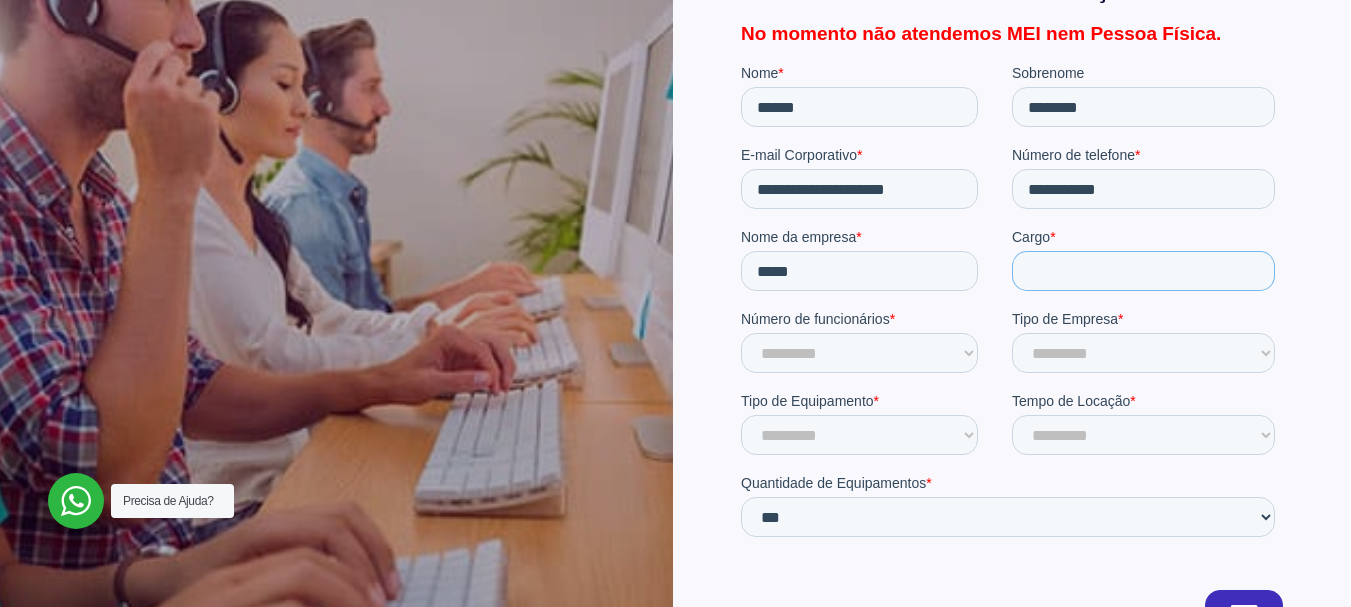 click on "Cargo *" at bounding box center (1142, 271) 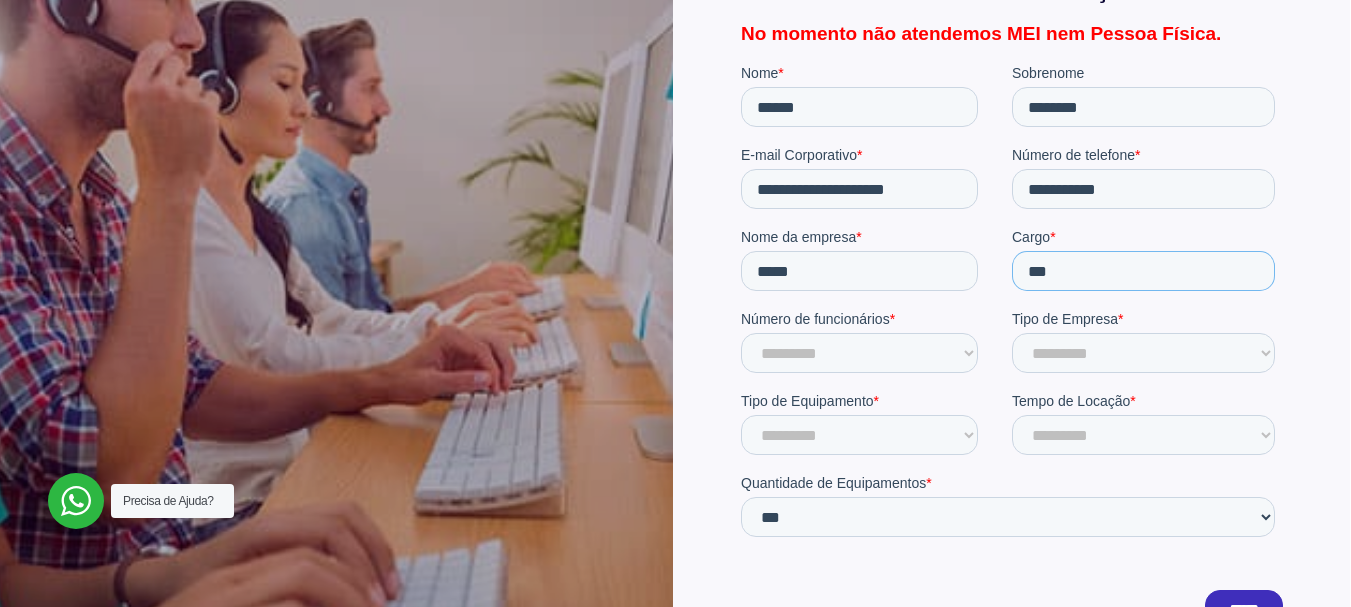 type on "***" 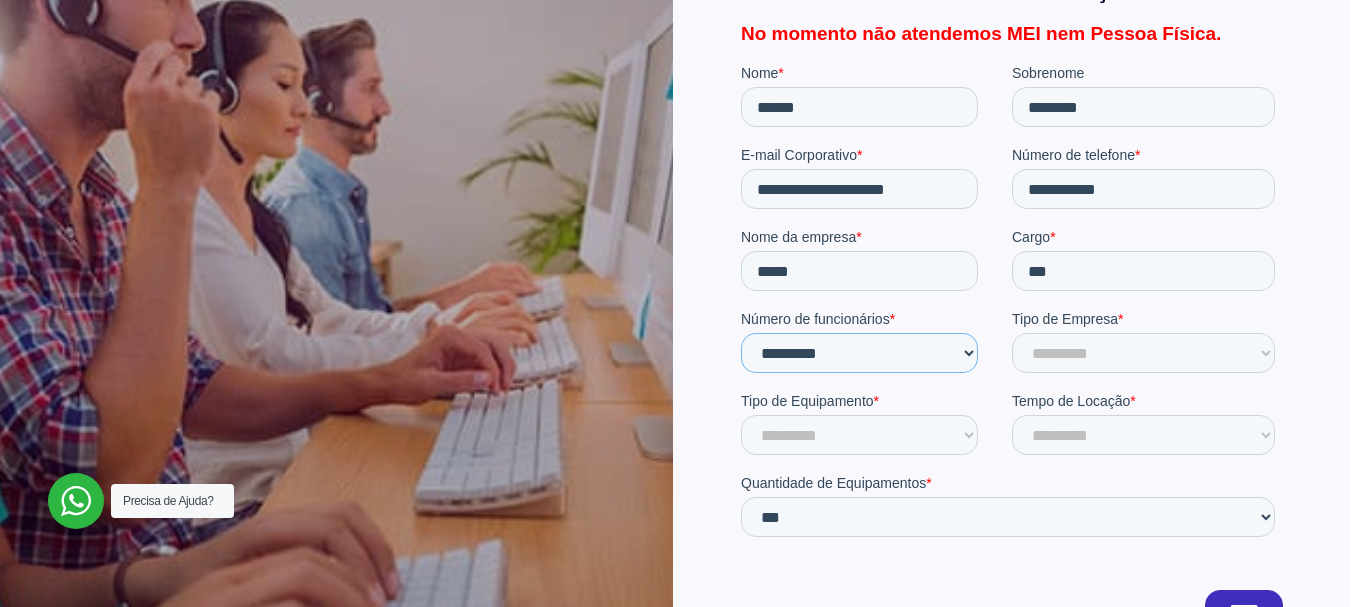 click on "**********" at bounding box center (858, 353) 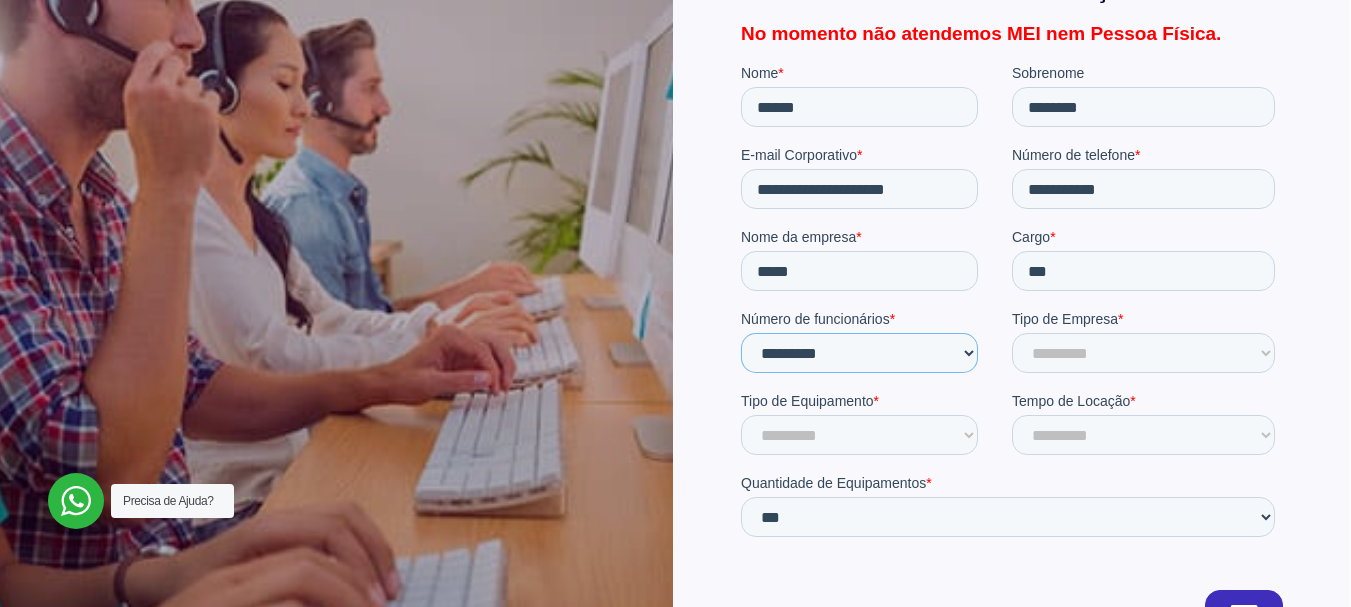 select on "***" 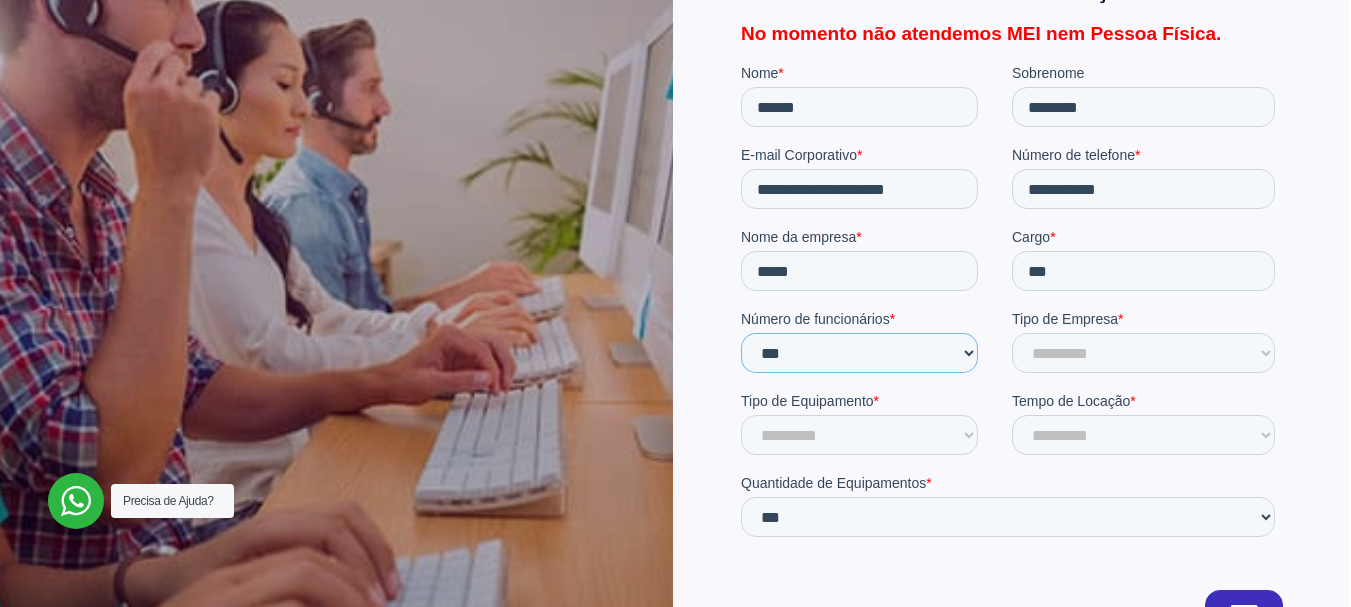 click on "**********" at bounding box center (858, 353) 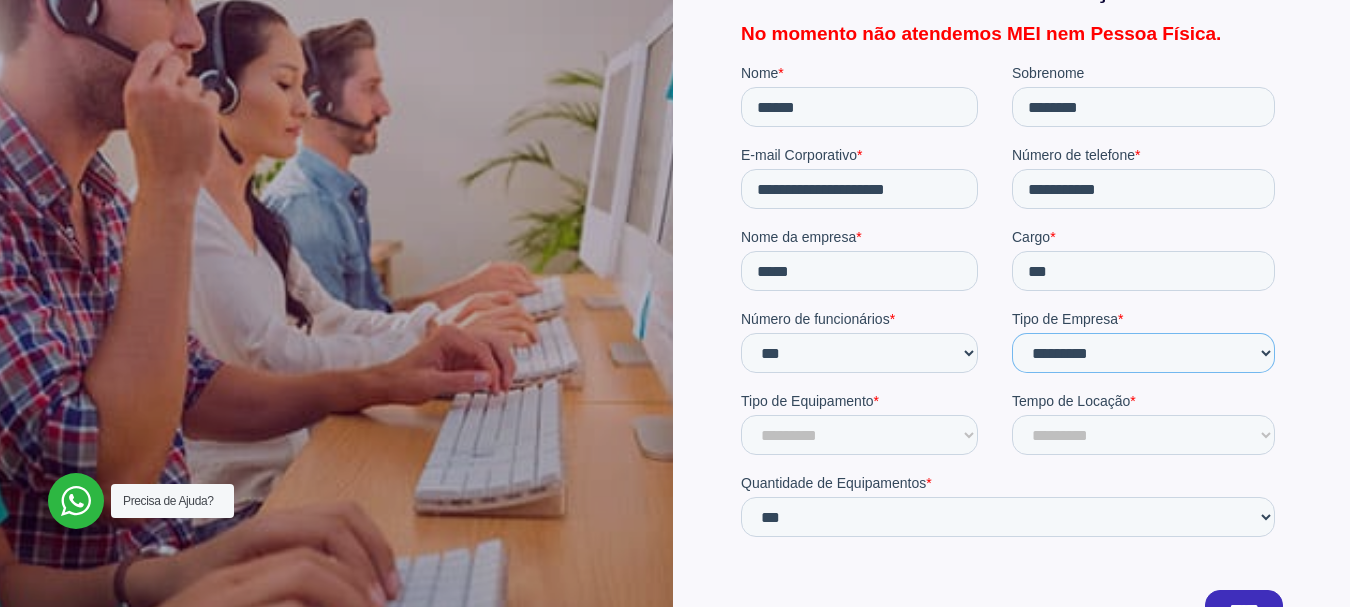 click on "**********" at bounding box center [1142, 353] 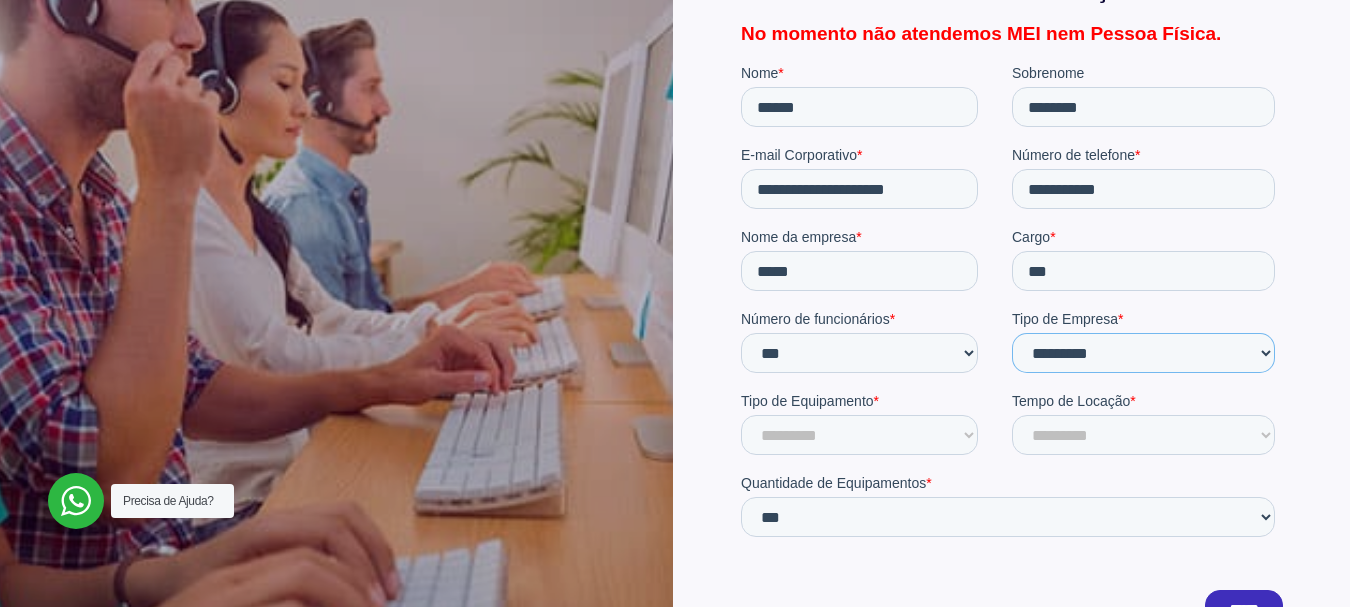 select on "**********" 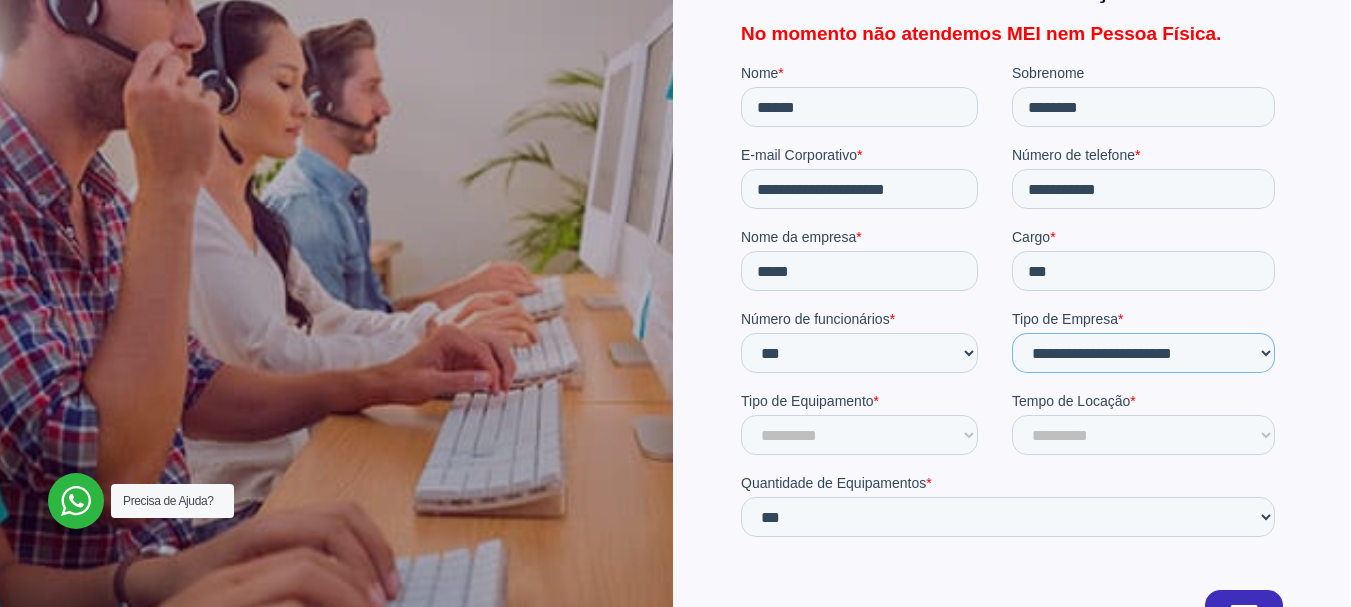 click on "**********" at bounding box center [1142, 353] 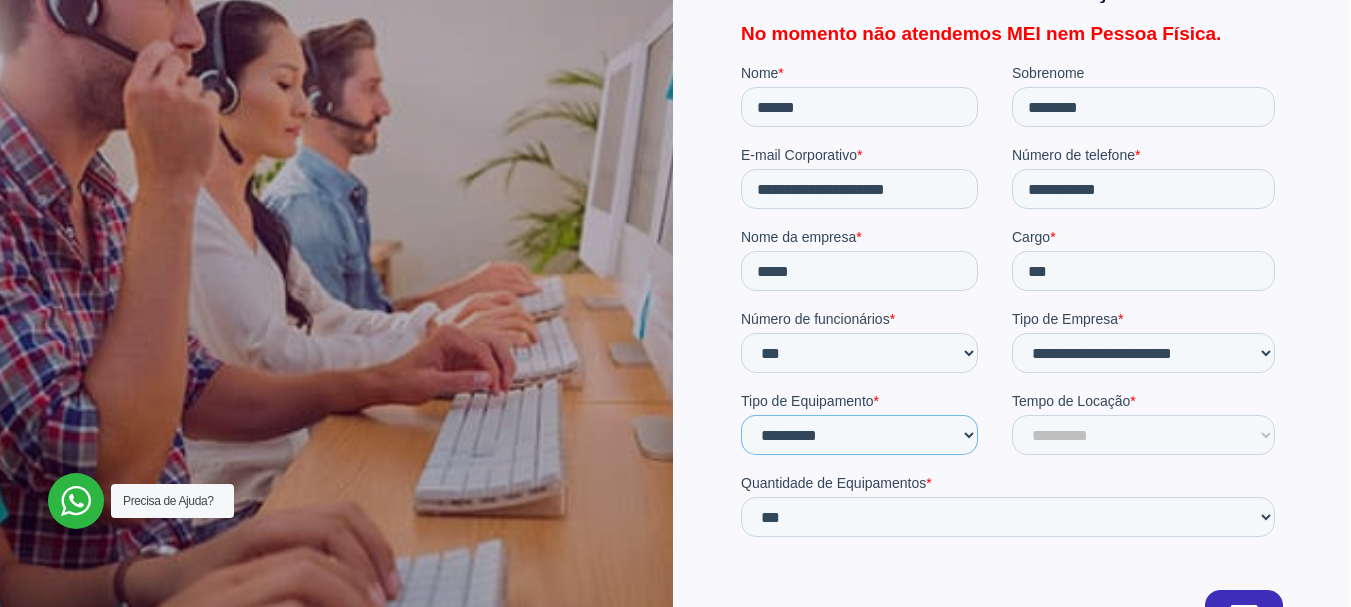 click on "********* ******** ******* ******* ****** ********" at bounding box center [858, 435] 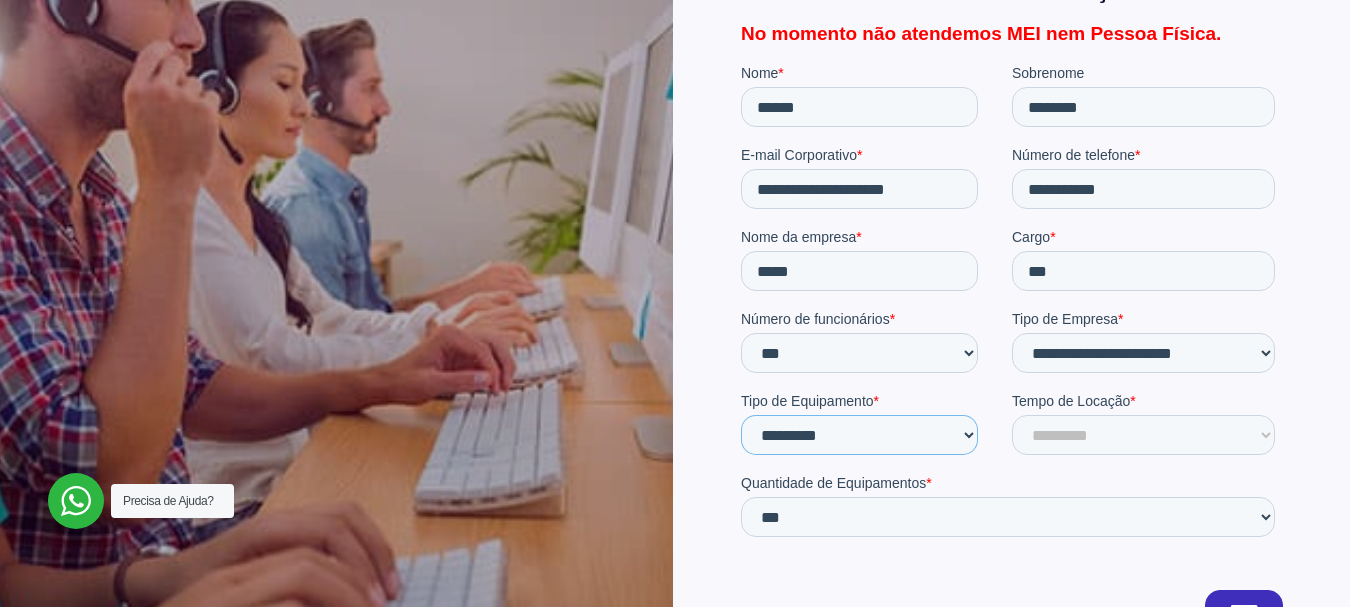 select on "********" 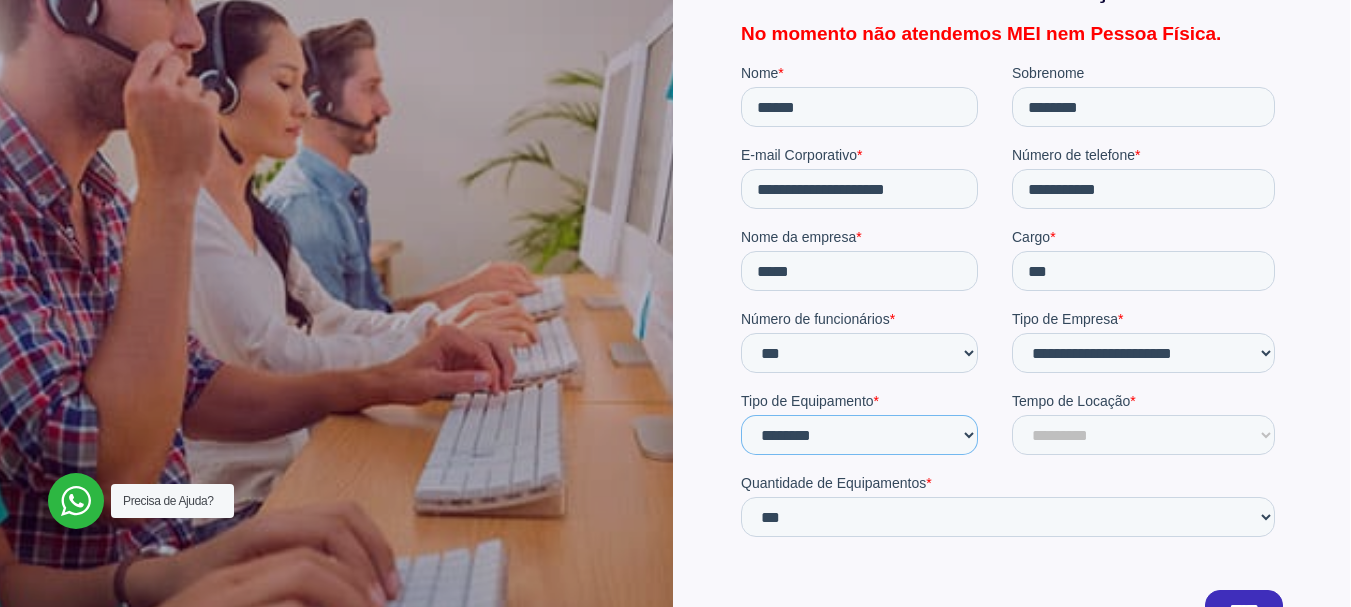 click on "********* ******** ******* ******* ****** ********" at bounding box center [858, 435] 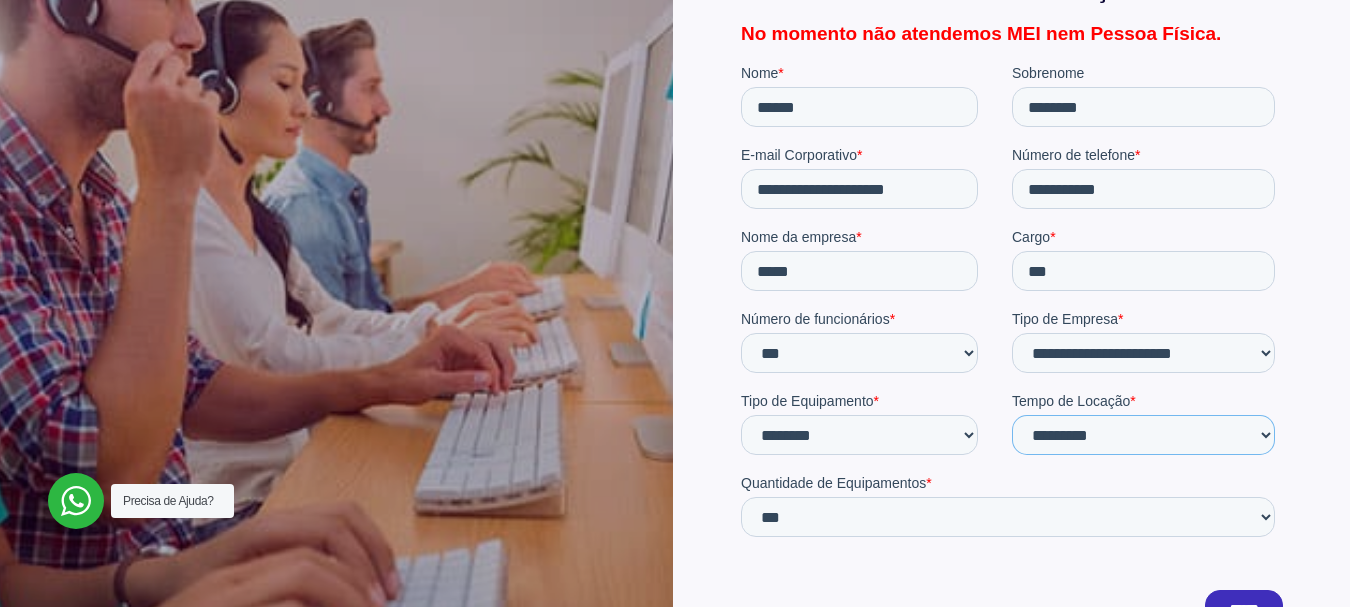 click on "**********" at bounding box center (1142, 435) 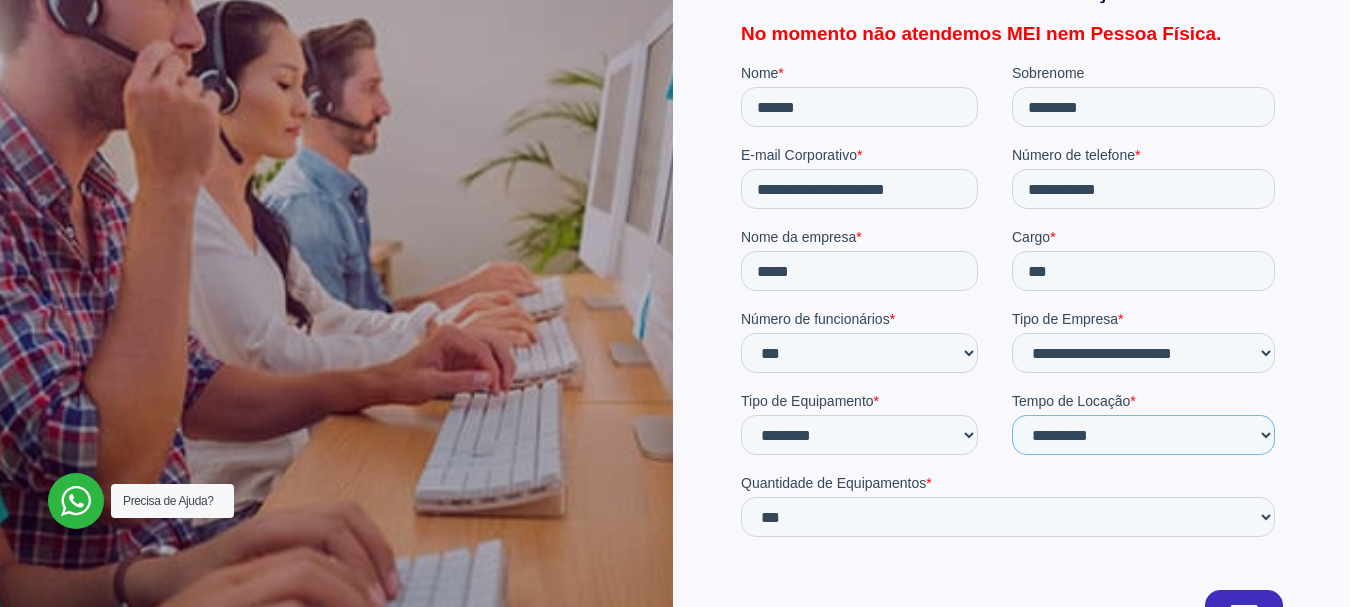 select on "**" 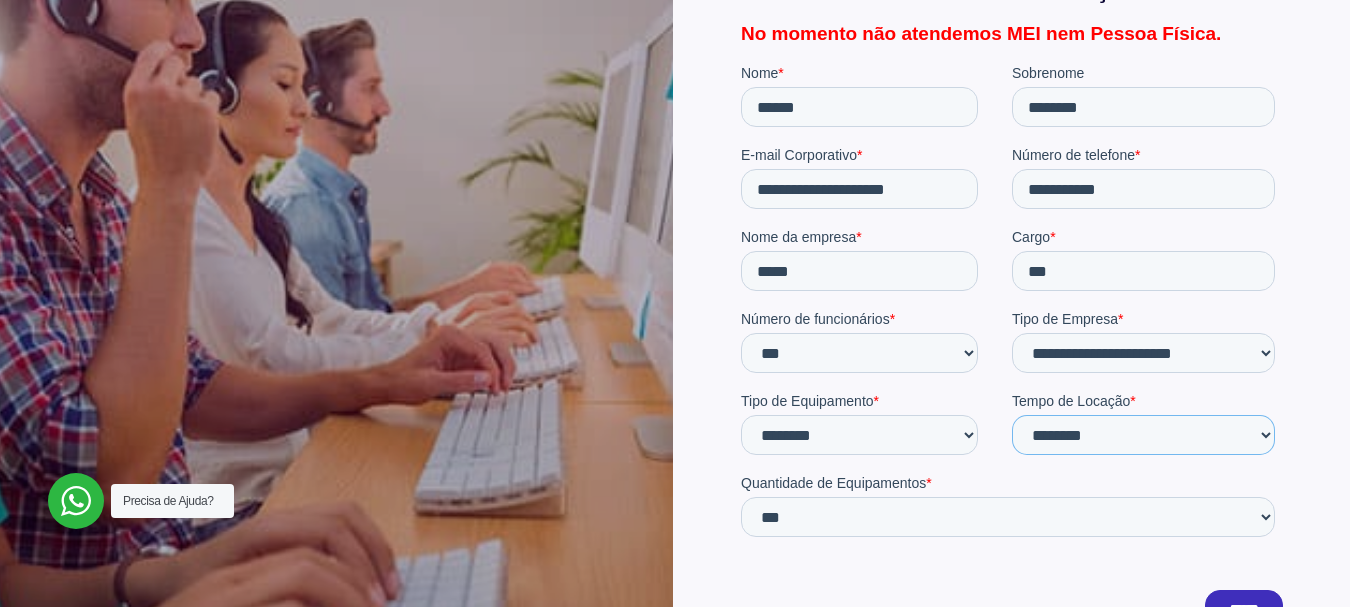 click on "**********" at bounding box center (1142, 435) 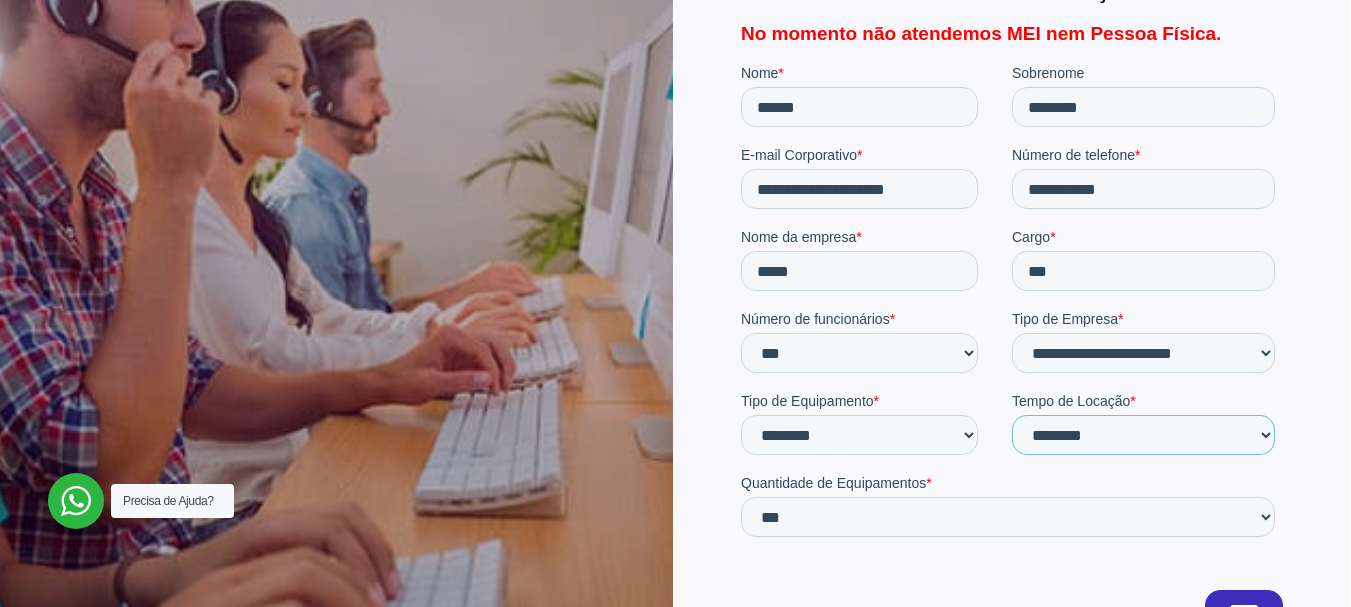 click on "**********" at bounding box center (1142, 435) 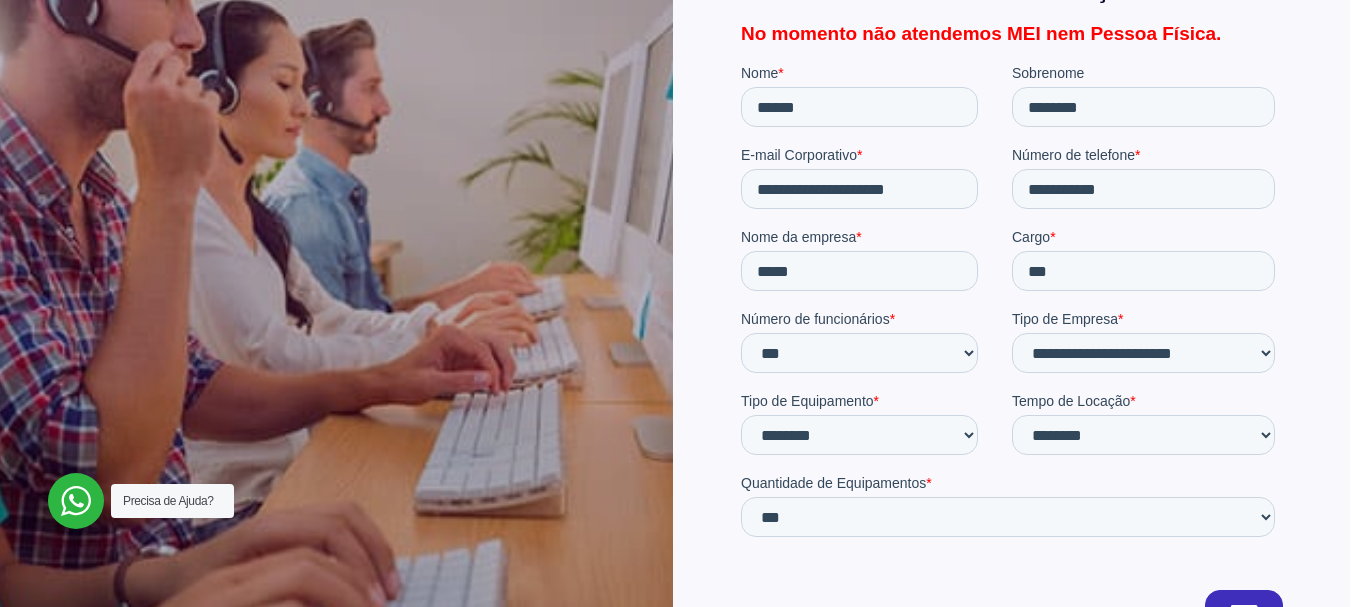 click on "******" at bounding box center [1243, 609] 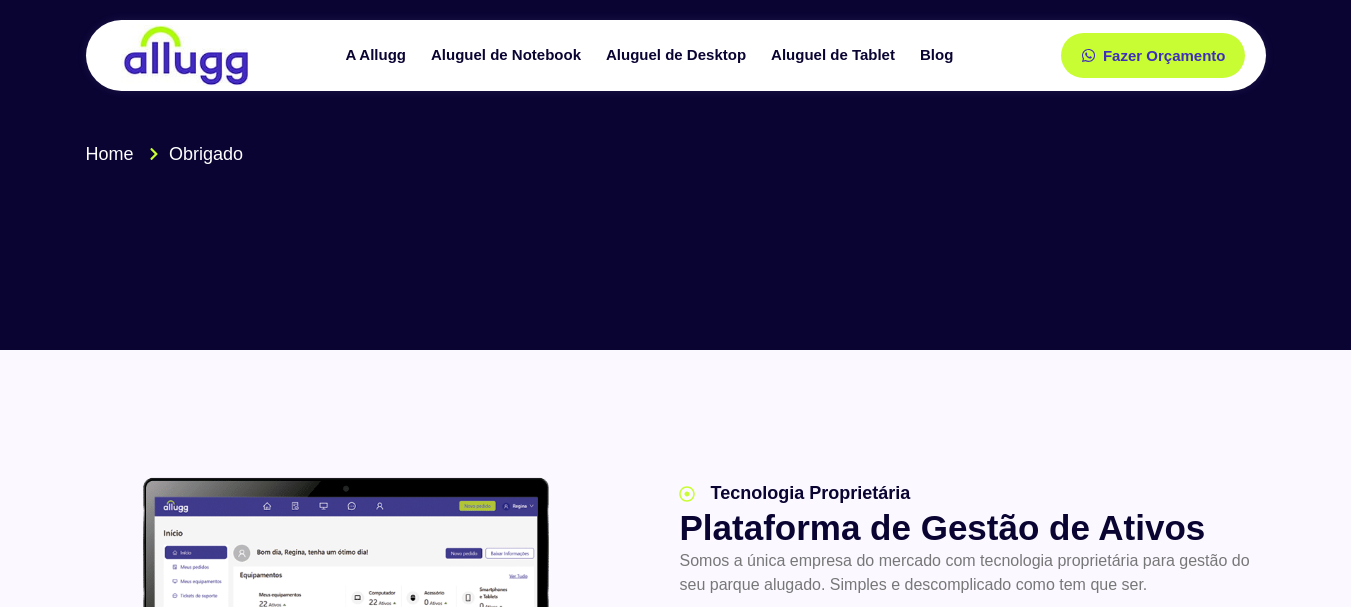 scroll, scrollTop: 481, scrollLeft: 0, axis: vertical 